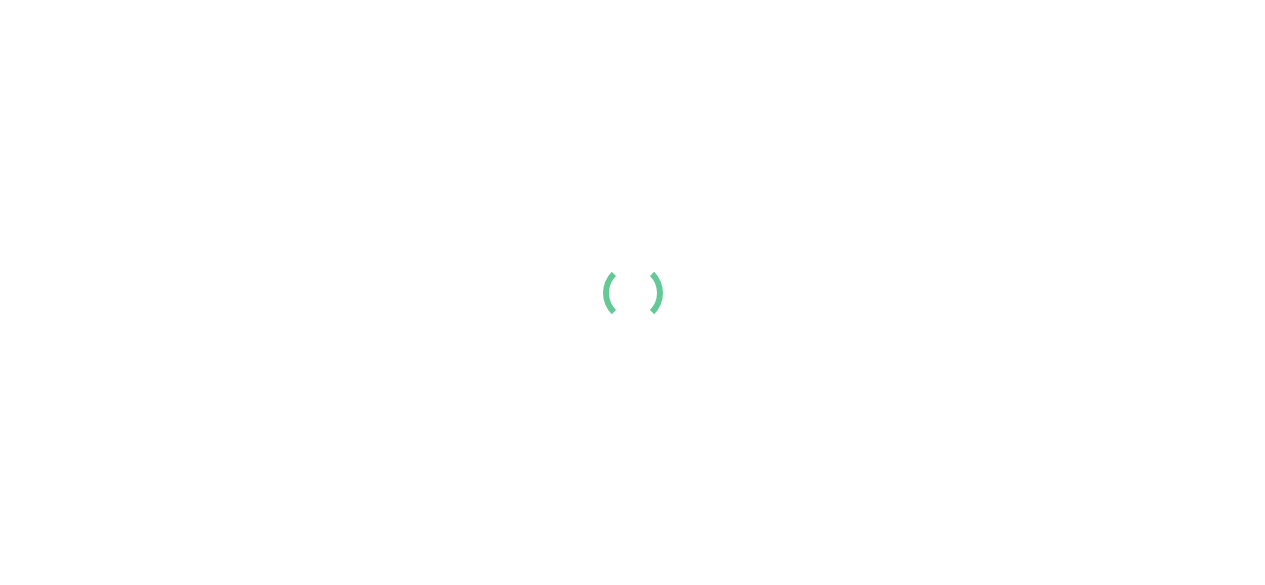 scroll, scrollTop: 0, scrollLeft: 0, axis: both 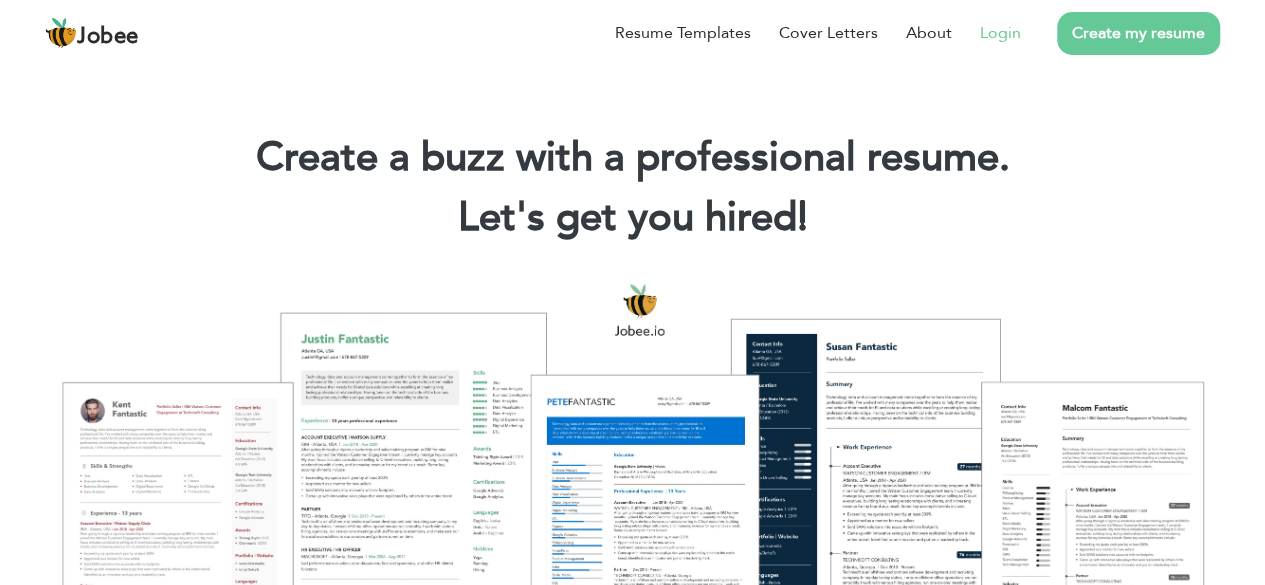 click on "Login" at bounding box center (1000, 33) 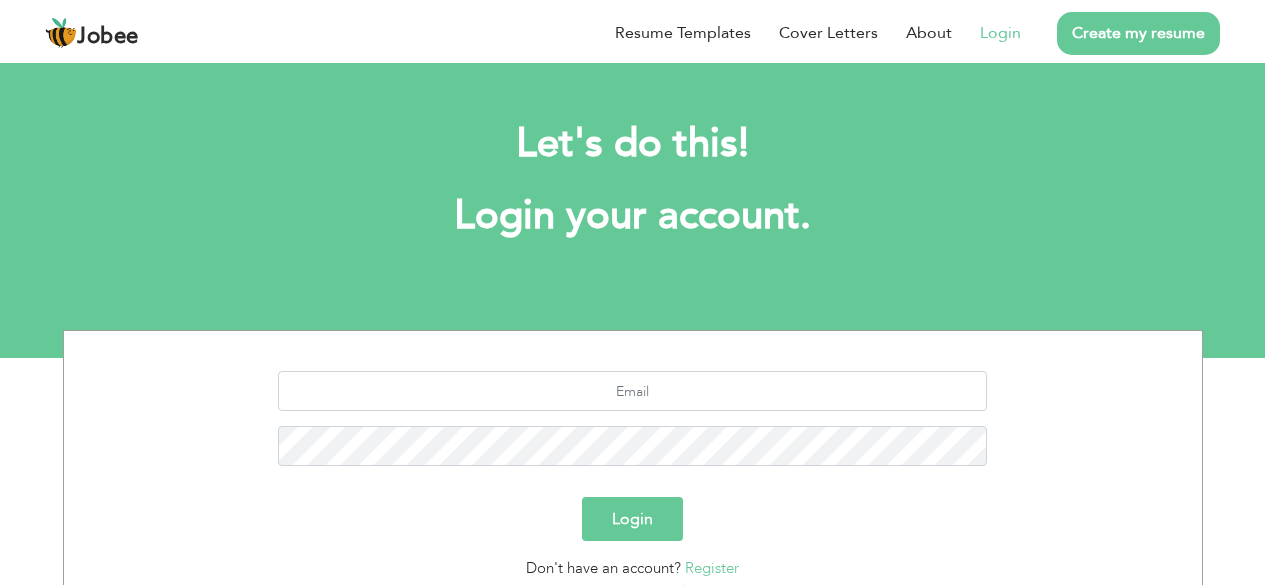 scroll, scrollTop: 0, scrollLeft: 0, axis: both 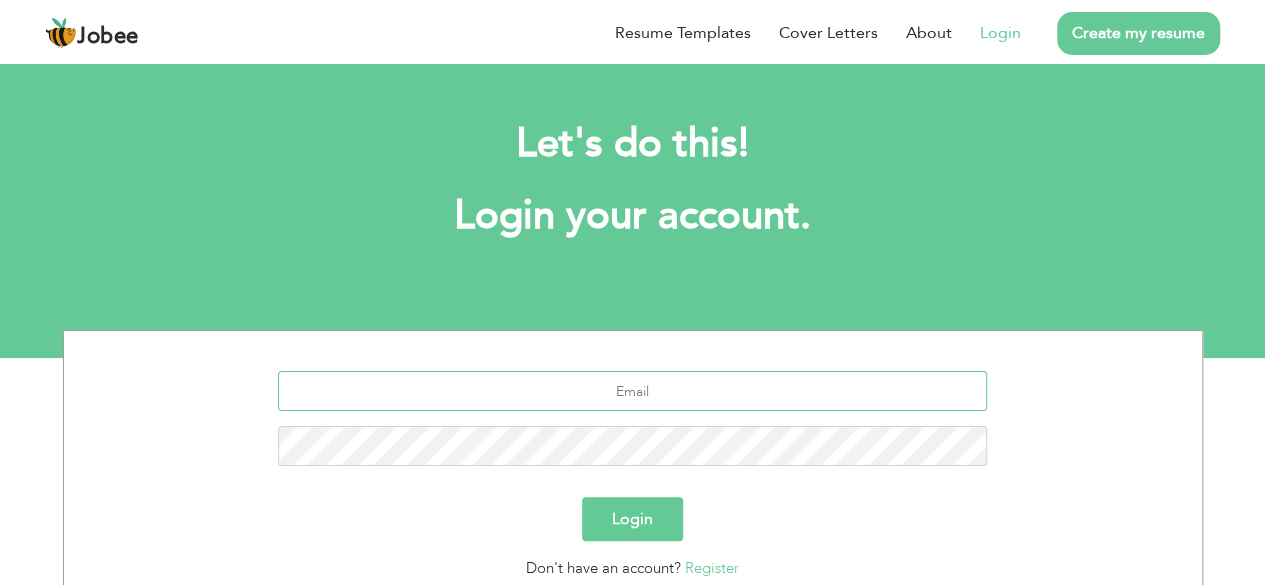 type on "juttashrafhaseeb786@gmail.com" 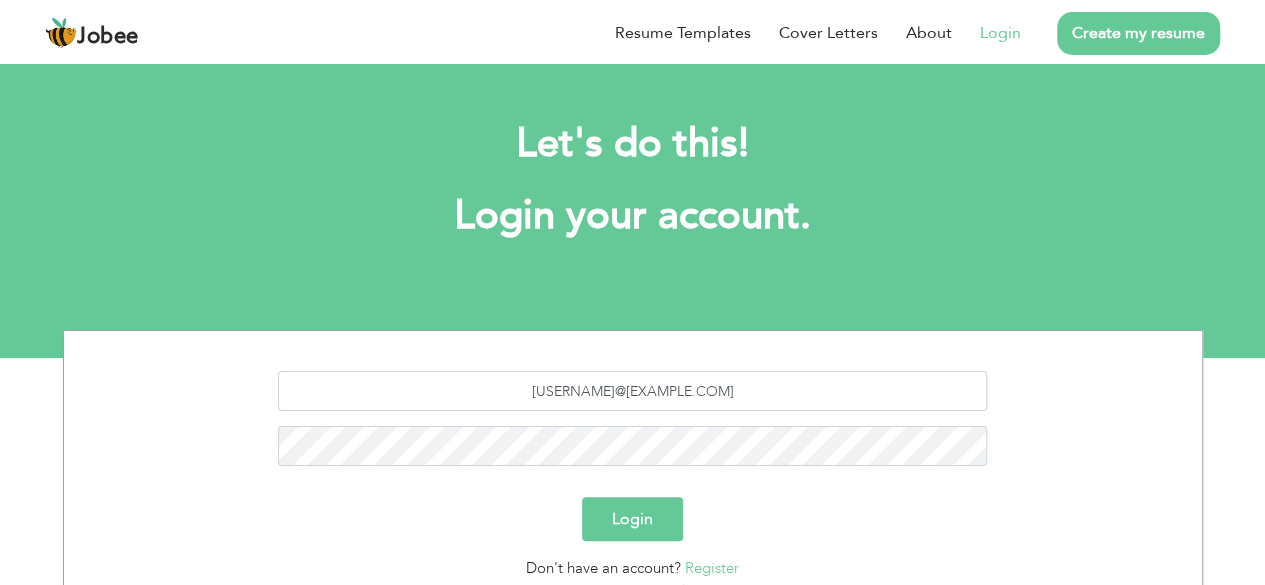 click on "Login" at bounding box center (632, 519) 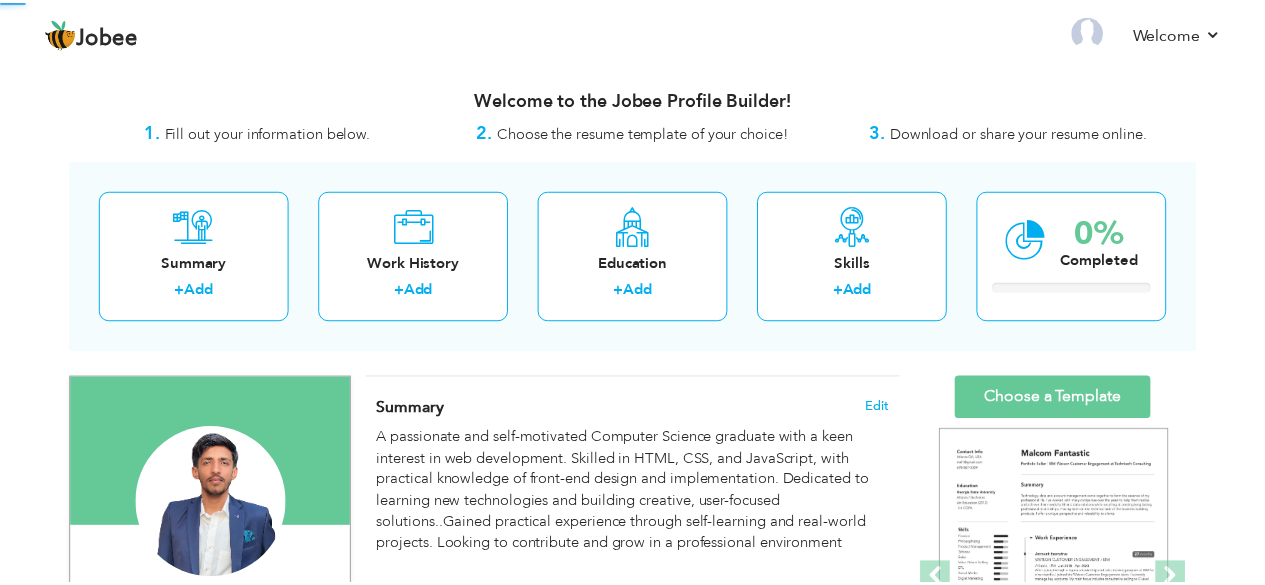 scroll, scrollTop: 0, scrollLeft: 0, axis: both 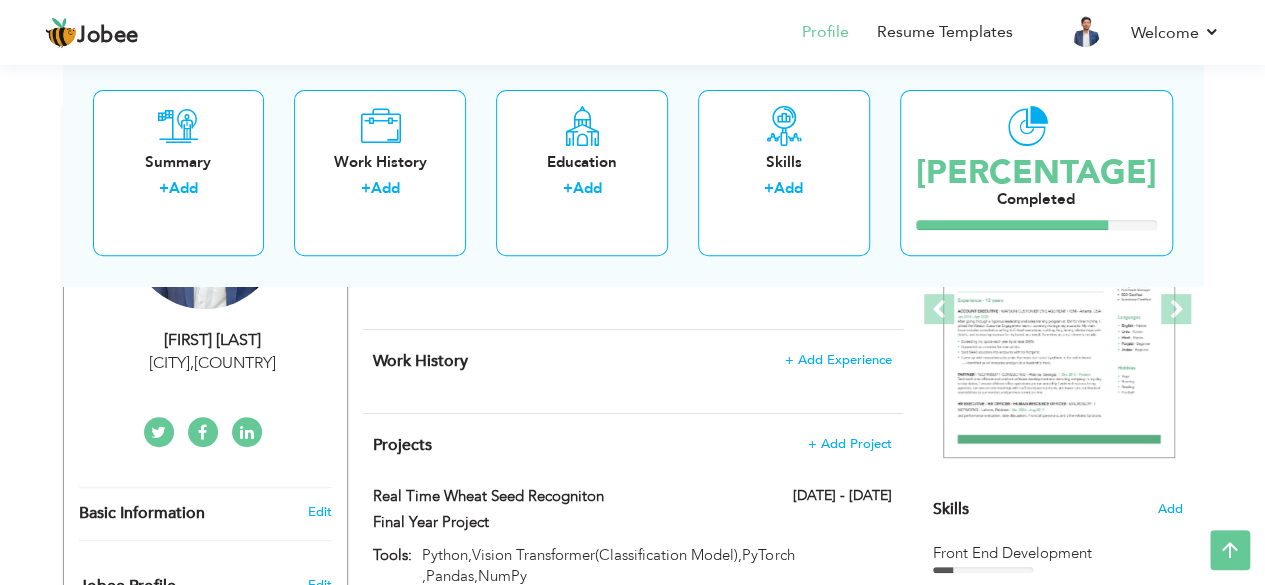 click on "[FIRST] [LAST]" at bounding box center (213, 340) 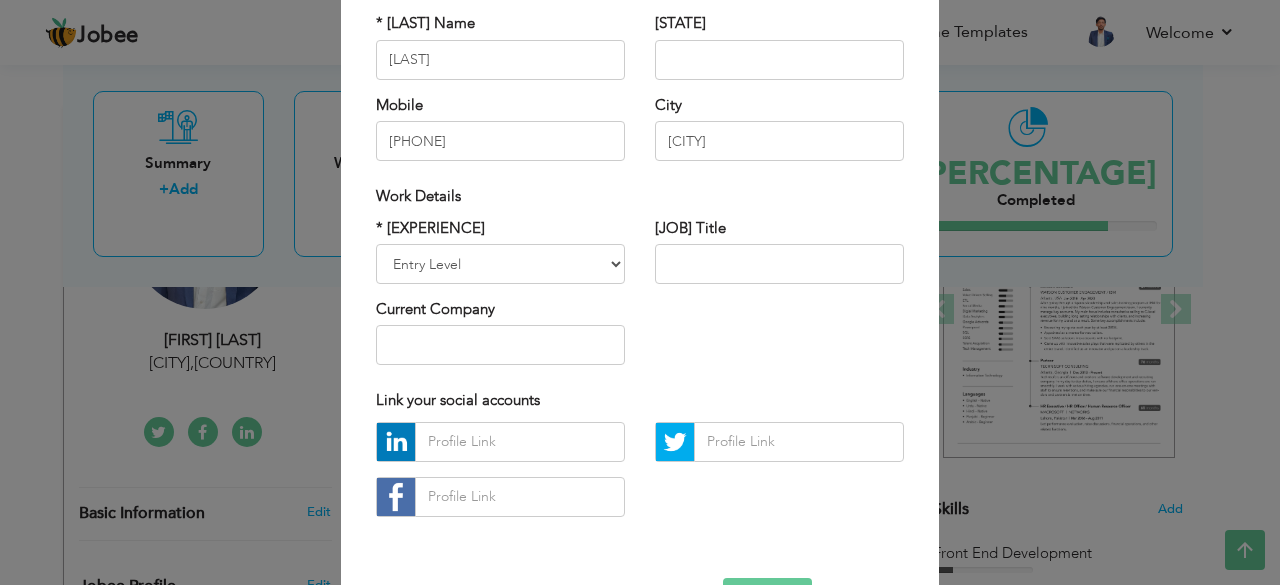 scroll, scrollTop: 311, scrollLeft: 0, axis: vertical 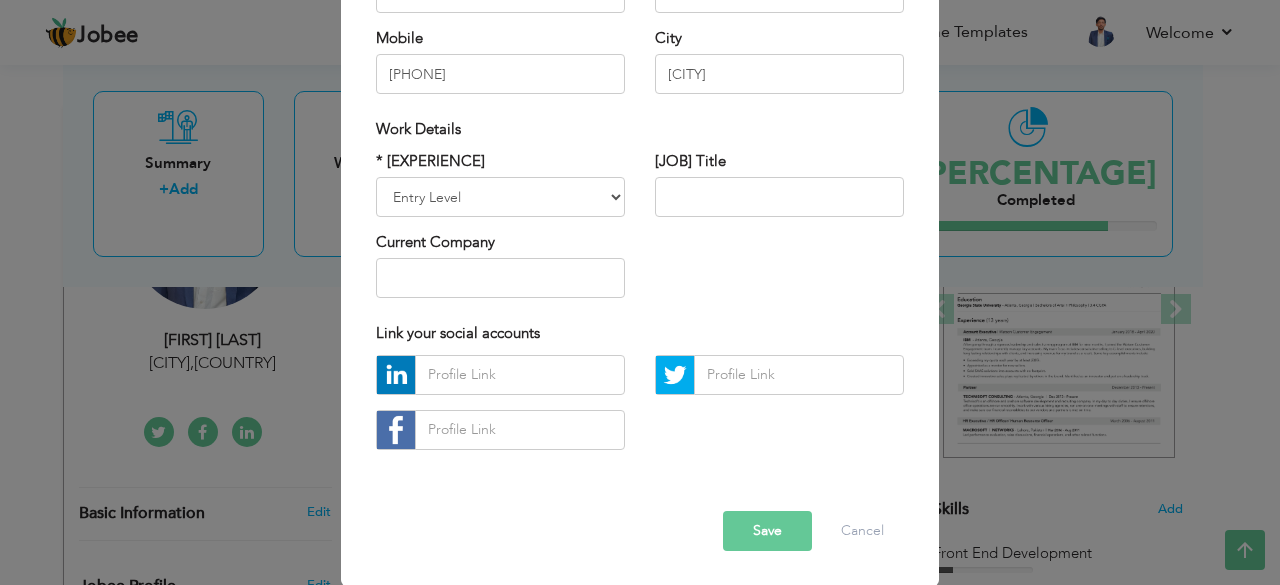 click on "Save" at bounding box center (767, 531) 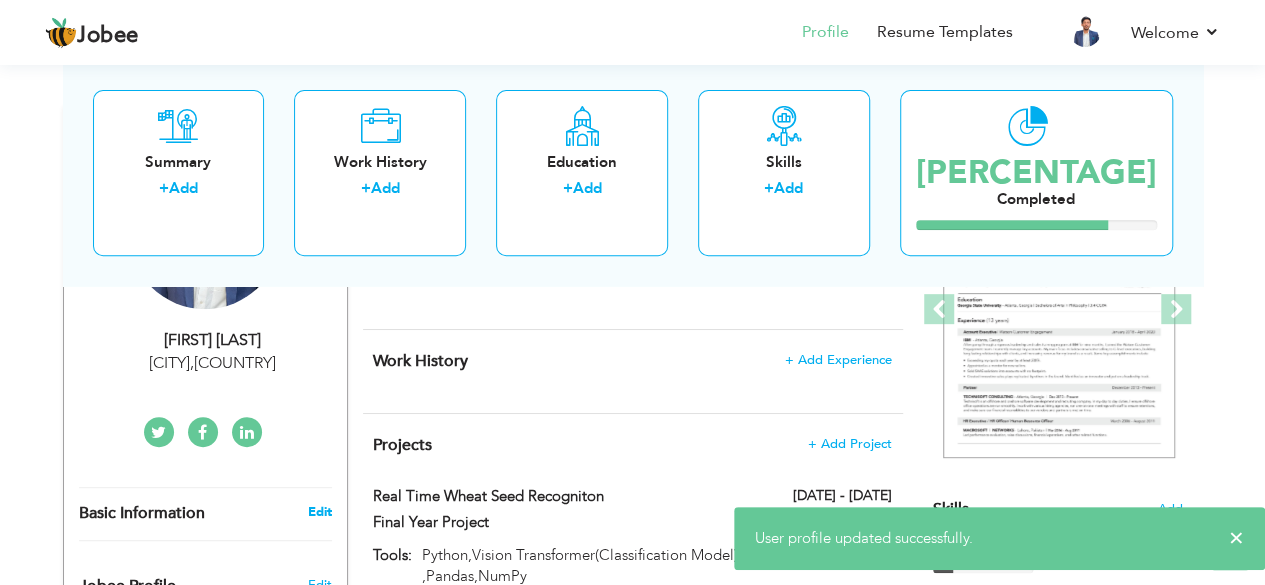 click on "Edit" at bounding box center (319, 512) 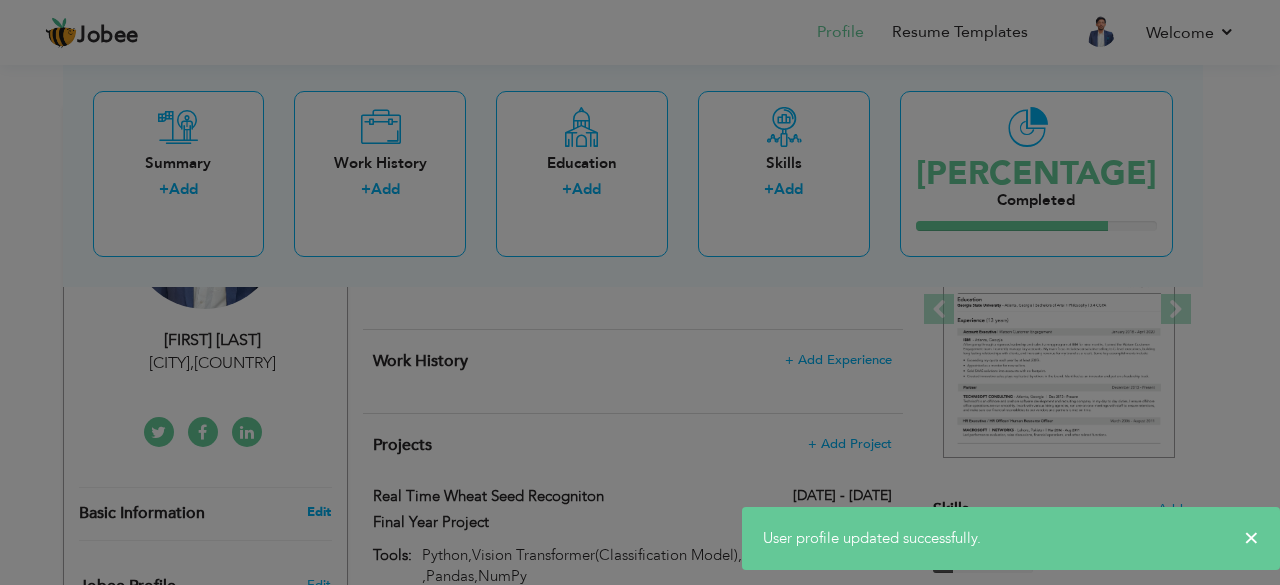 scroll, scrollTop: 0, scrollLeft: 0, axis: both 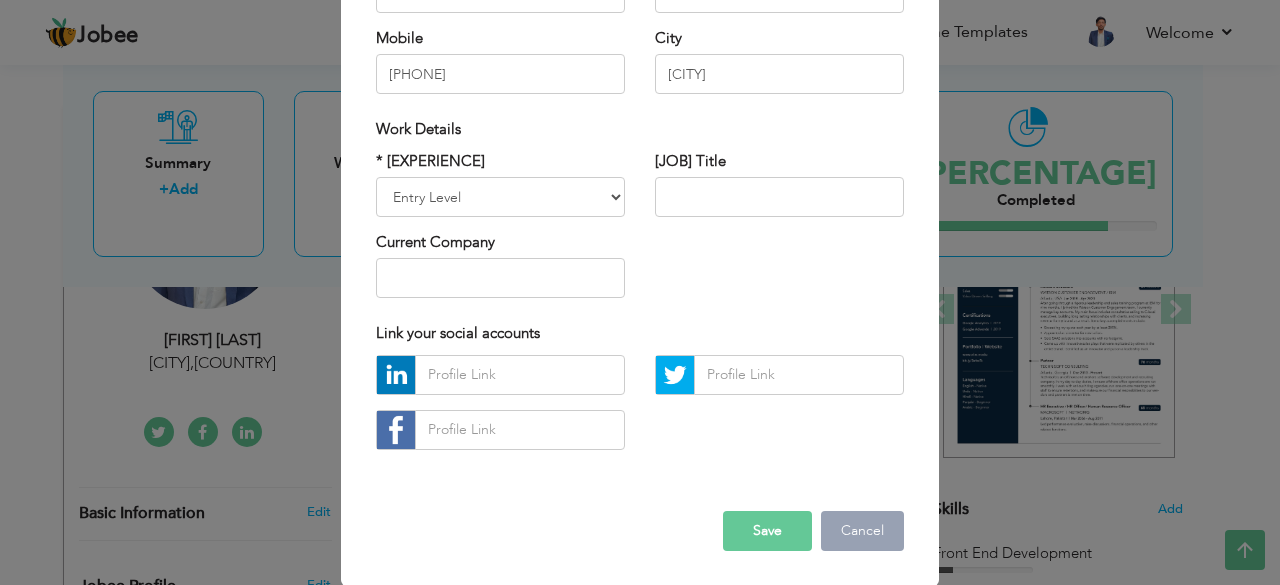 click on "Cancel" at bounding box center [862, 531] 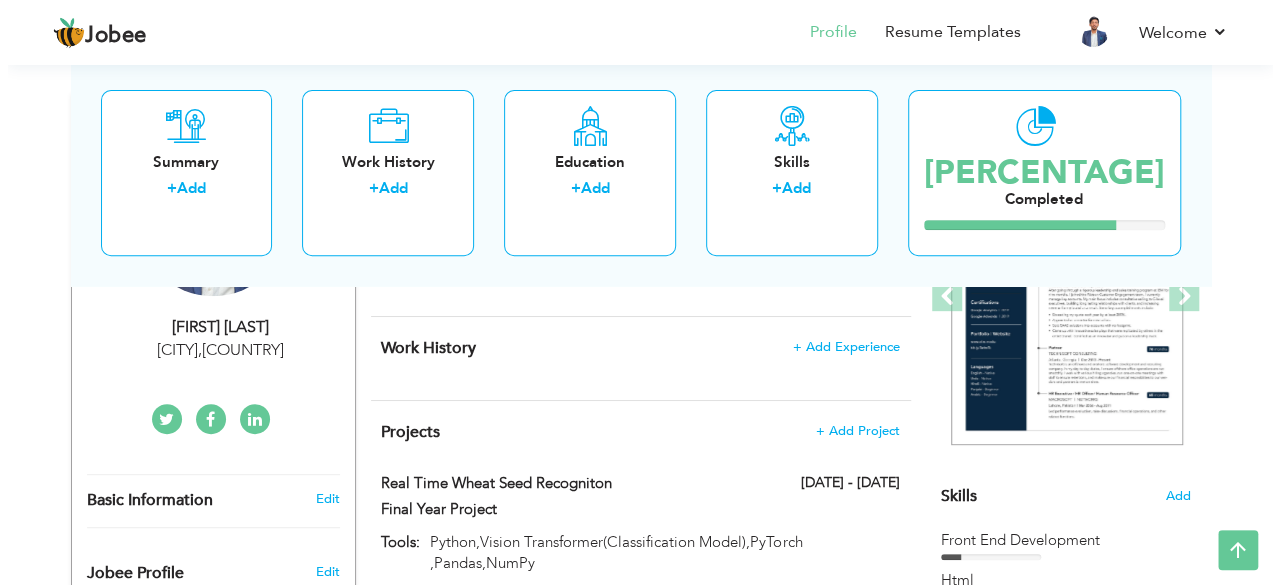 scroll, scrollTop: 318, scrollLeft: 0, axis: vertical 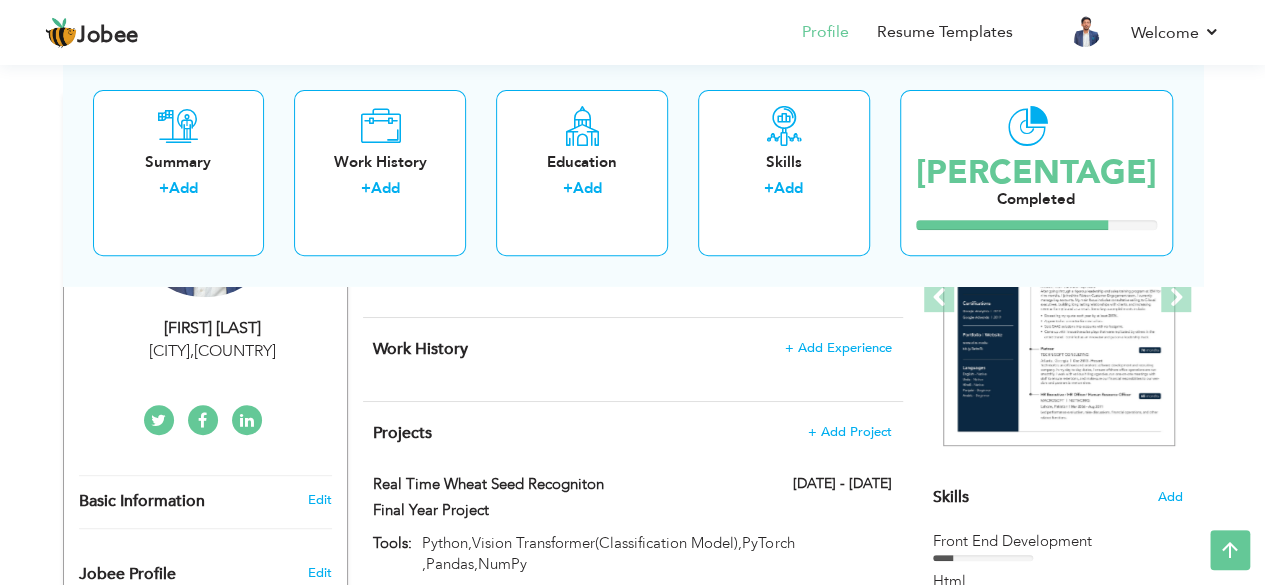 click on "," at bounding box center (192, 351) 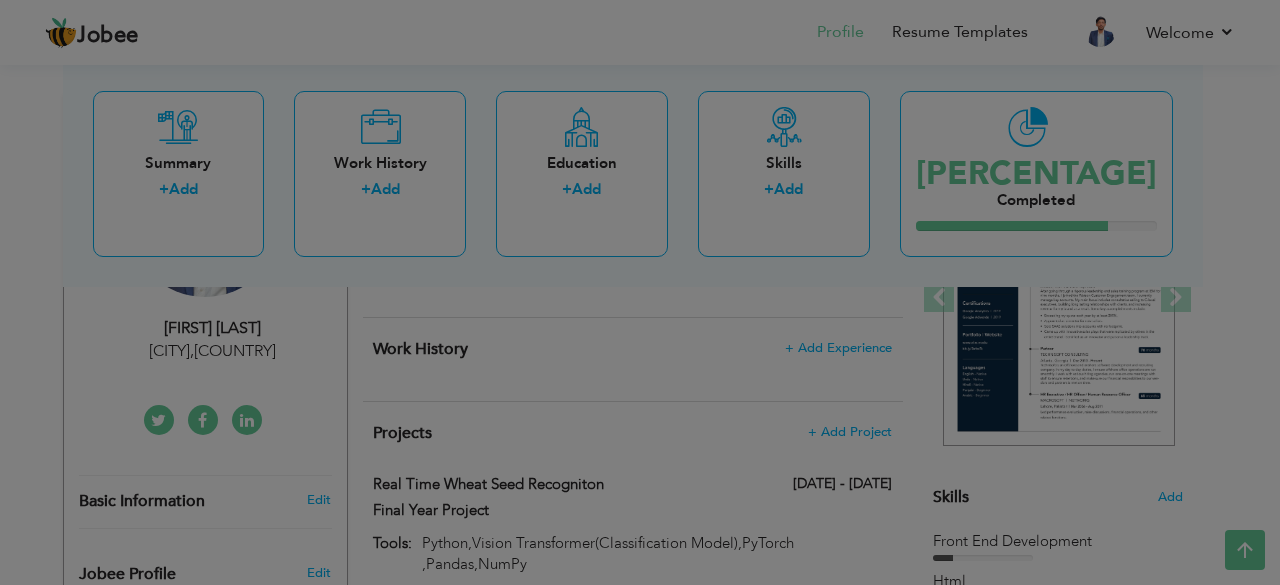 scroll, scrollTop: 0, scrollLeft: 0, axis: both 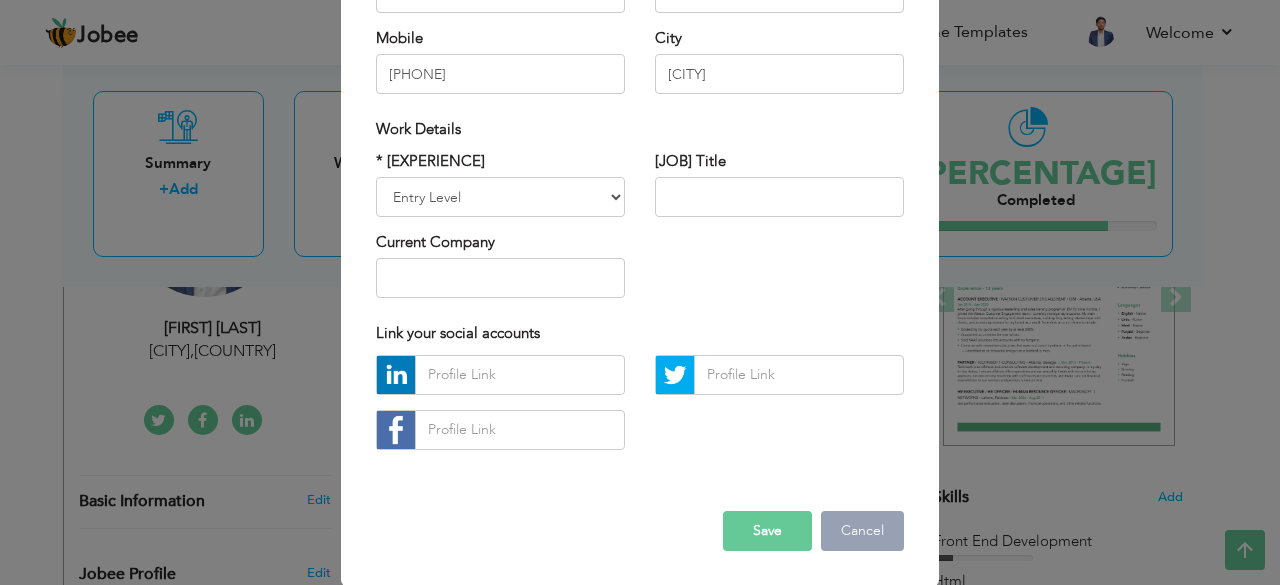 click on "Cancel" at bounding box center [862, 531] 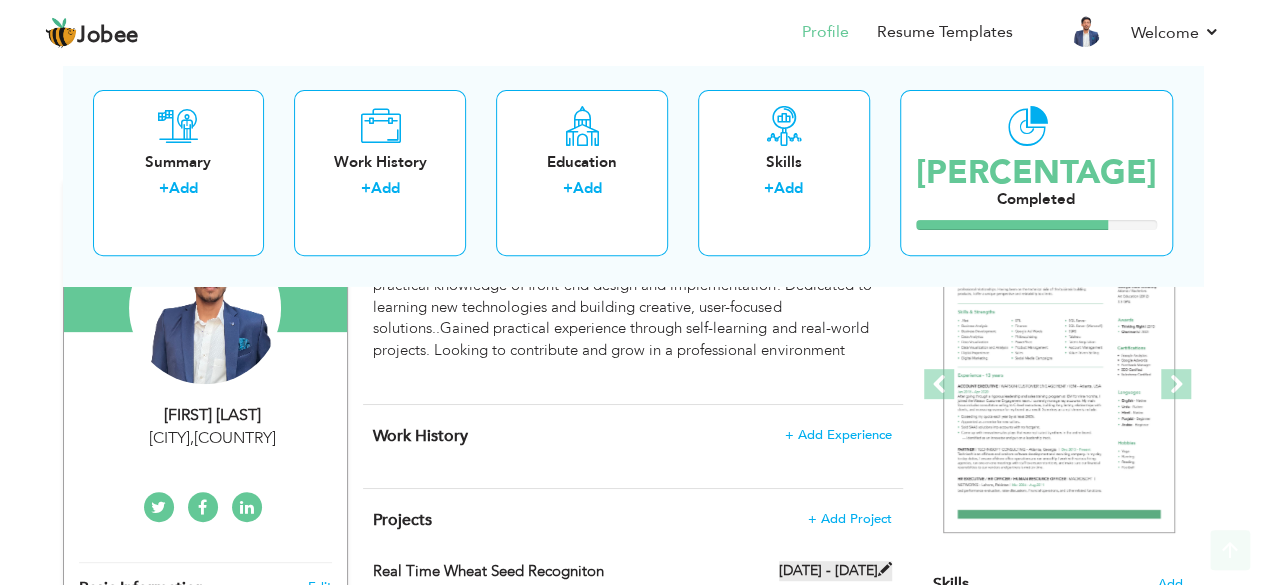 scroll, scrollTop: 416, scrollLeft: 0, axis: vertical 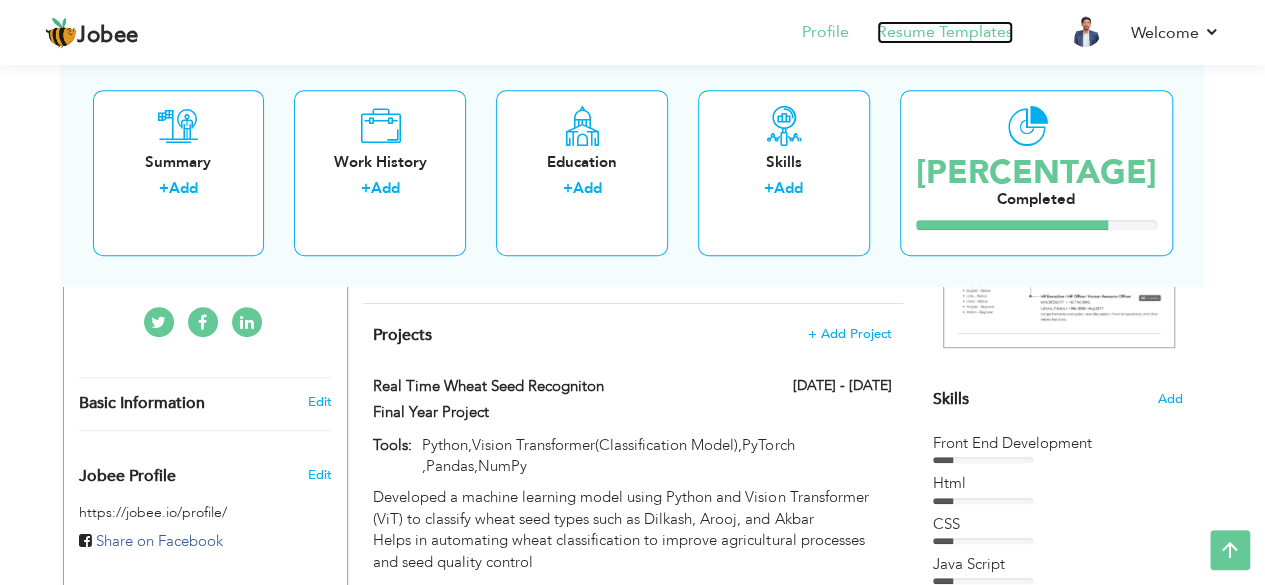 click on "Resume Templates" at bounding box center [945, 32] 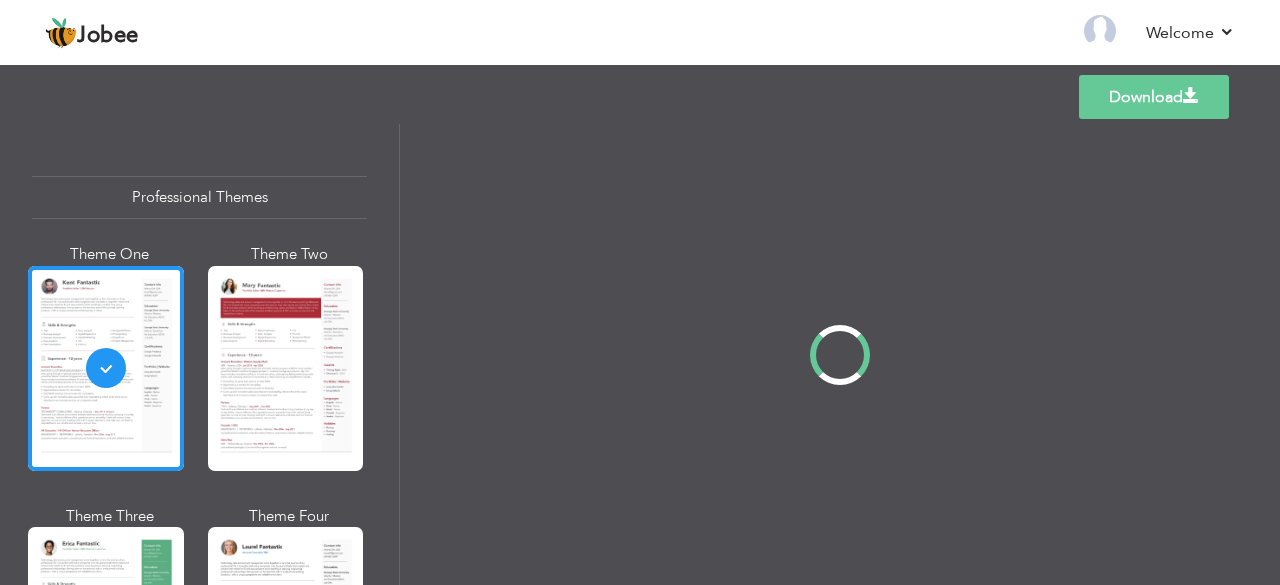scroll, scrollTop: 0, scrollLeft: 0, axis: both 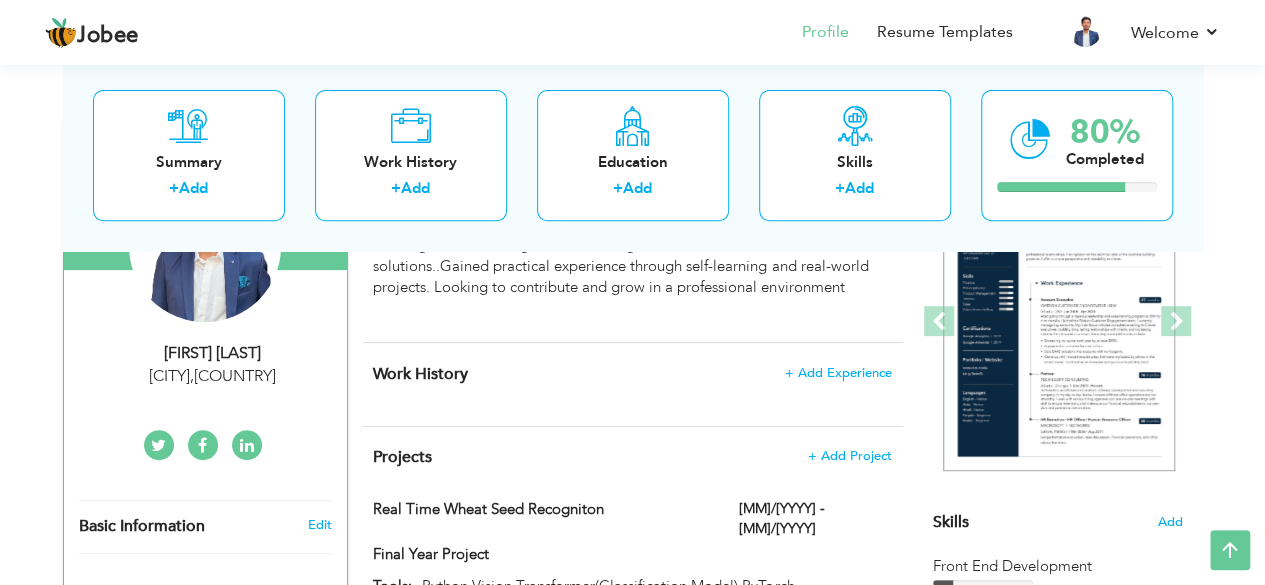 click on "Multan ,   Pakistan" at bounding box center (213, 376) 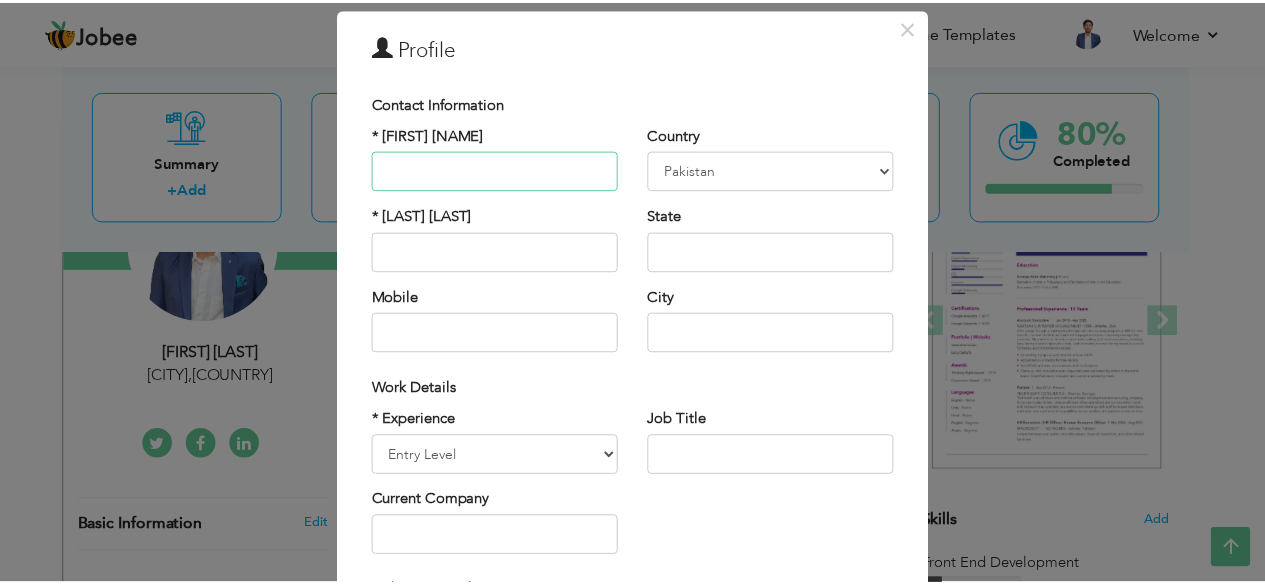 scroll, scrollTop: 39, scrollLeft: 0, axis: vertical 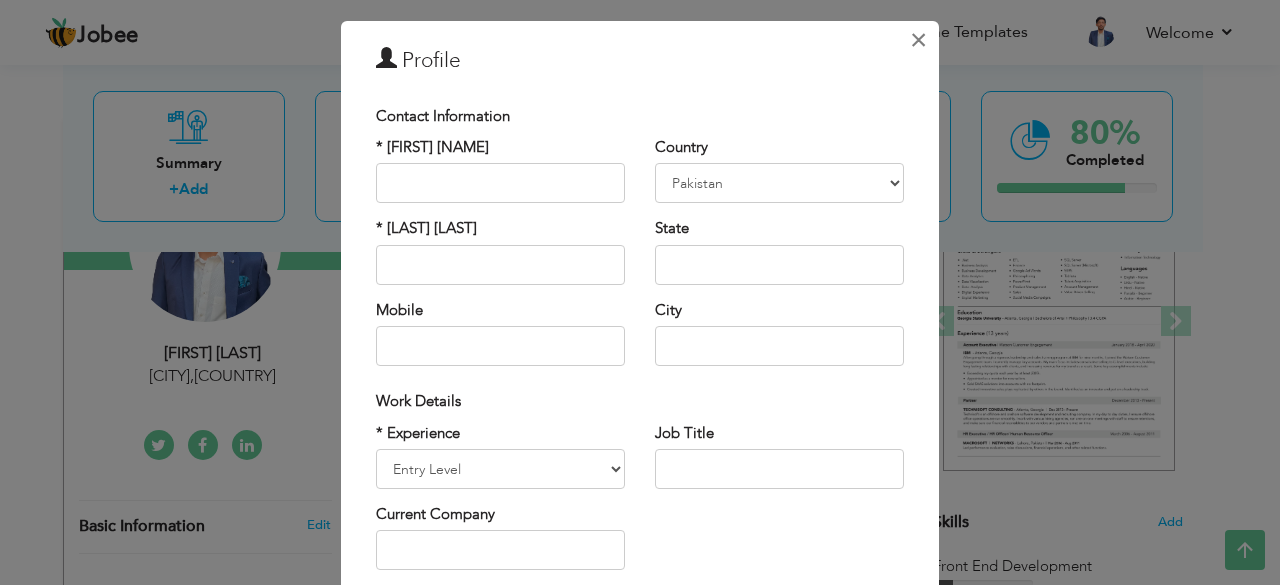 click on "×" at bounding box center [918, 40] 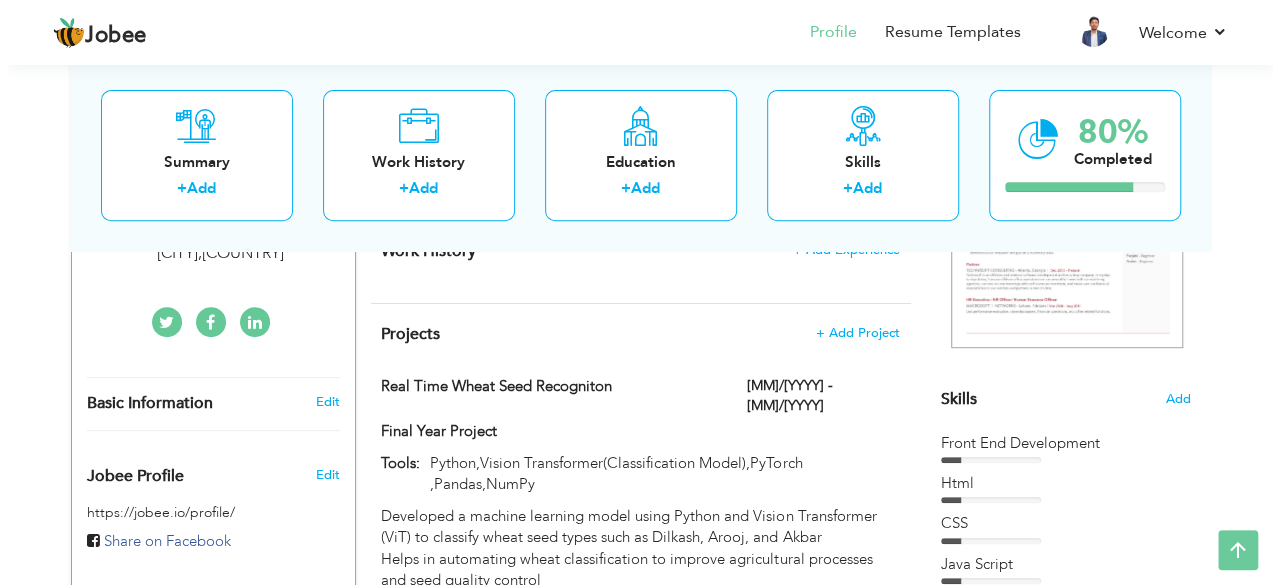 scroll, scrollTop: 452, scrollLeft: 0, axis: vertical 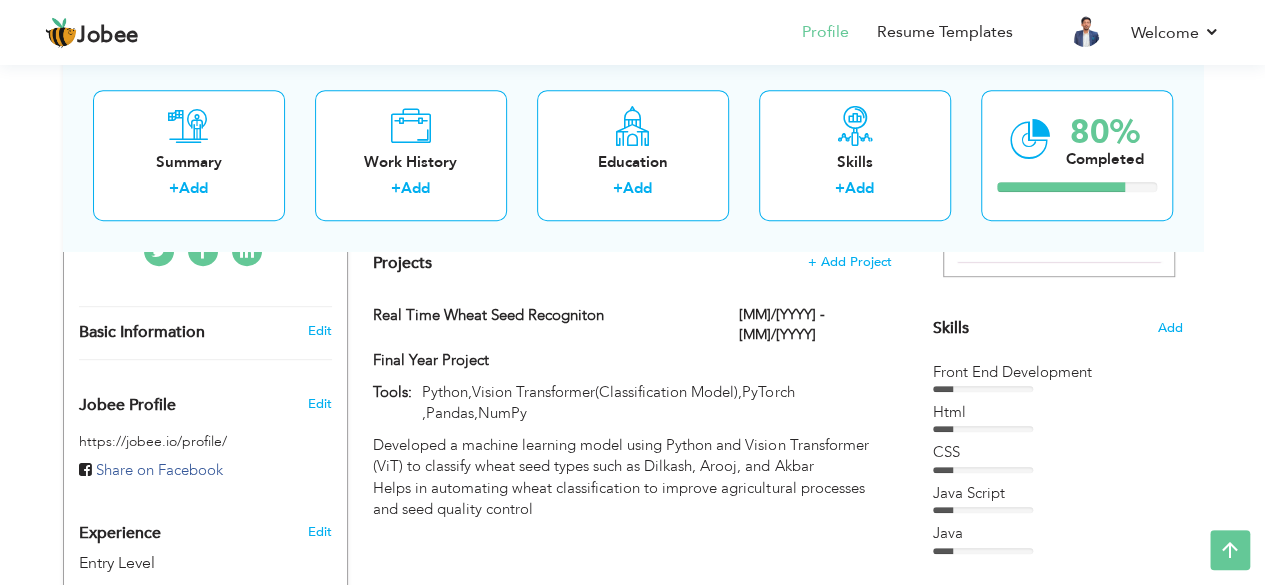 click on "Basic Information" at bounding box center [182, 332] 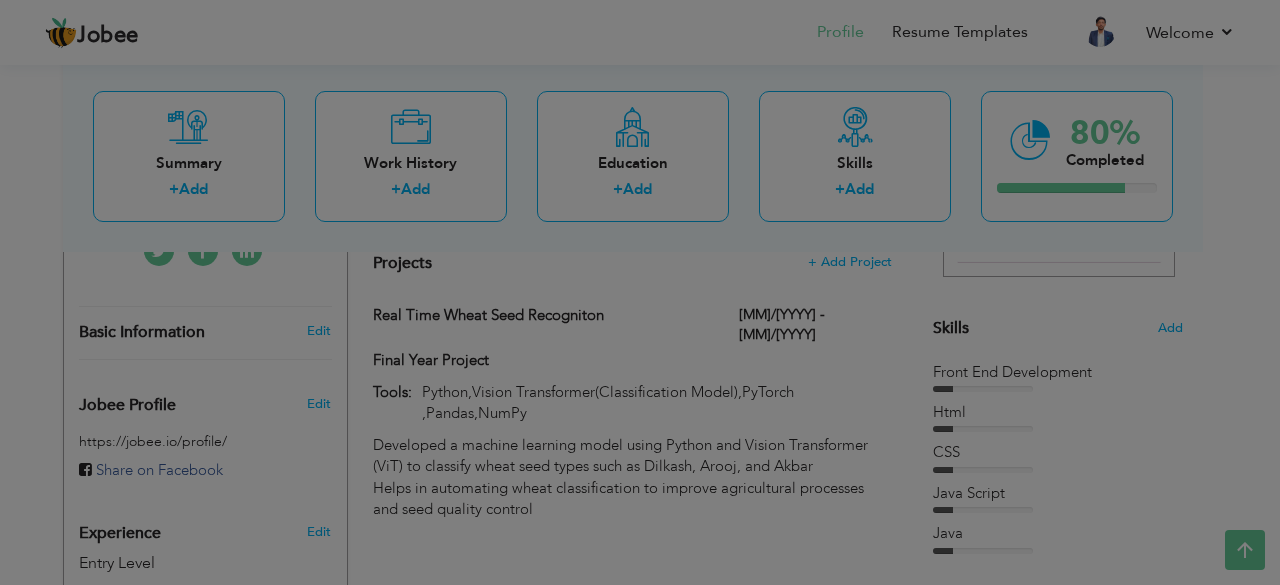 scroll, scrollTop: 0, scrollLeft: 0, axis: both 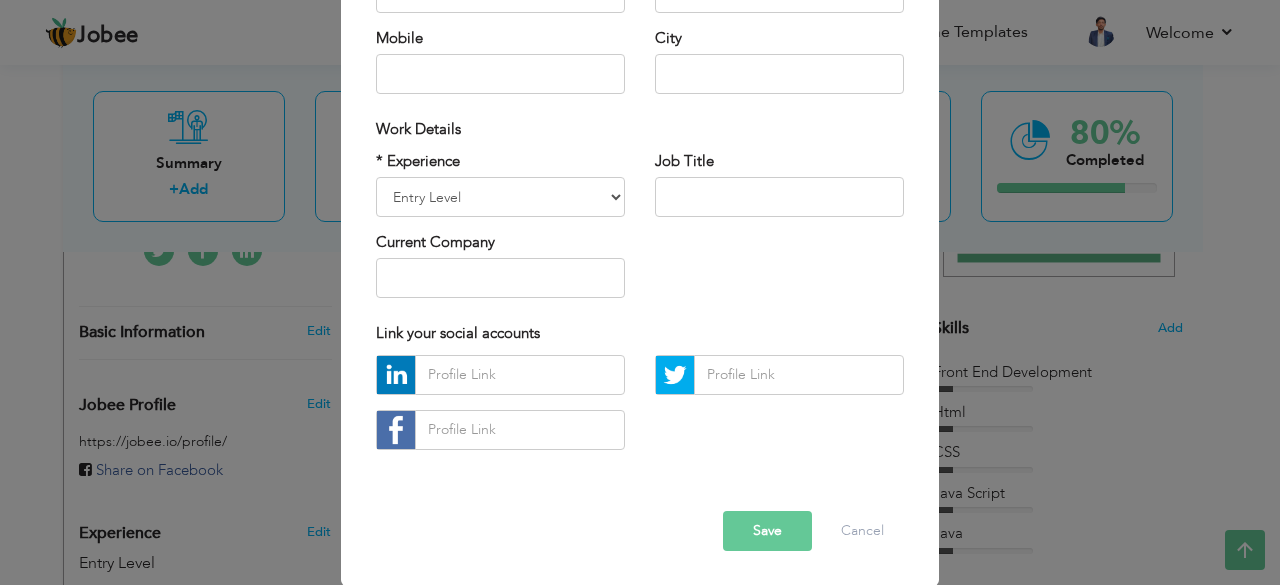 click on "Save" at bounding box center [767, 531] 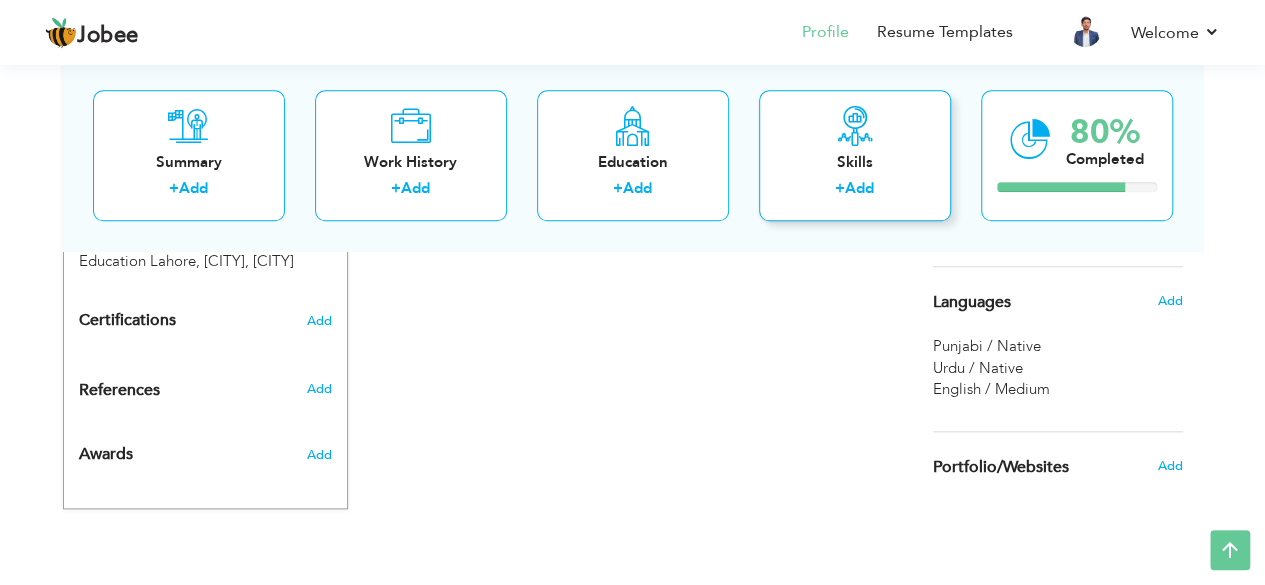 scroll, scrollTop: 705, scrollLeft: 0, axis: vertical 